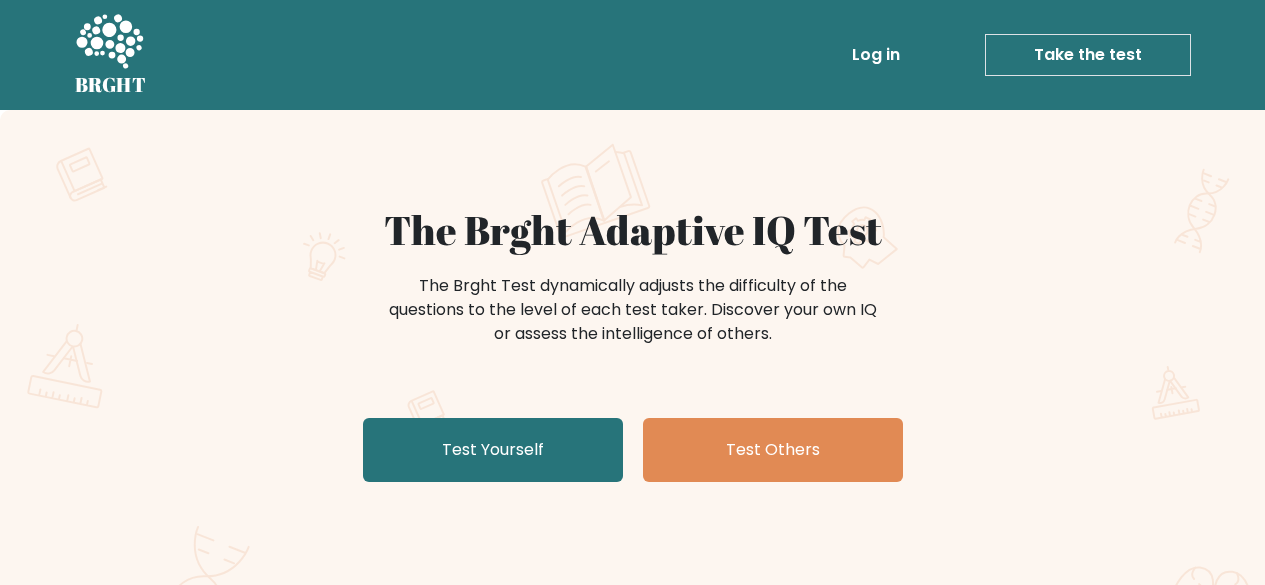 scroll, scrollTop: 0, scrollLeft: 0, axis: both 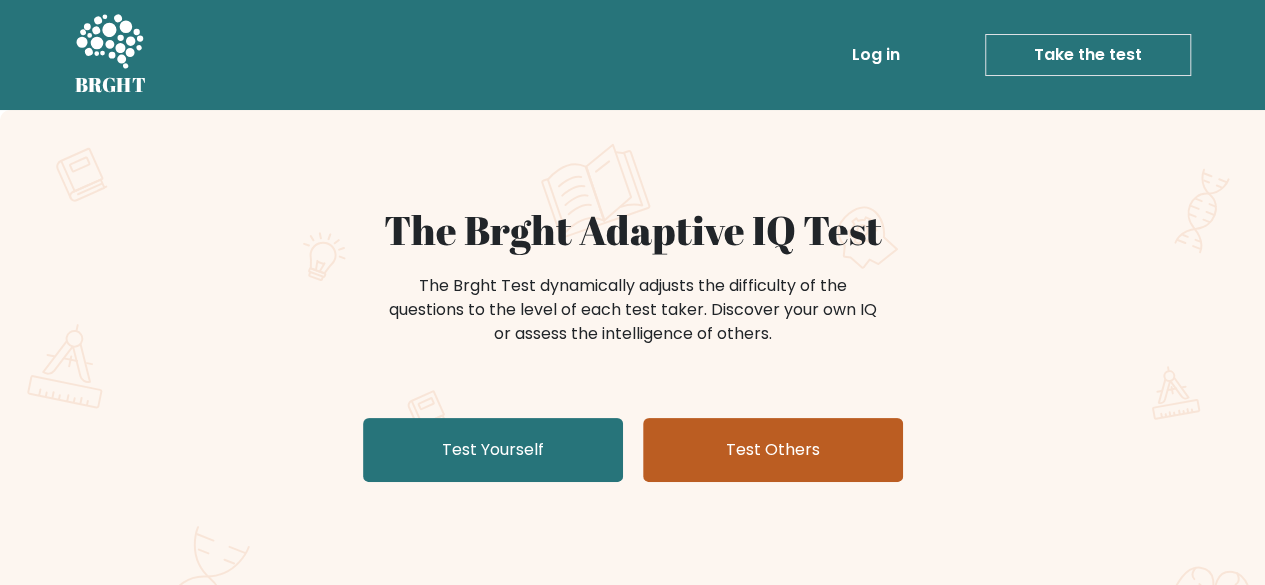 click on "Test Others" at bounding box center (773, 450) 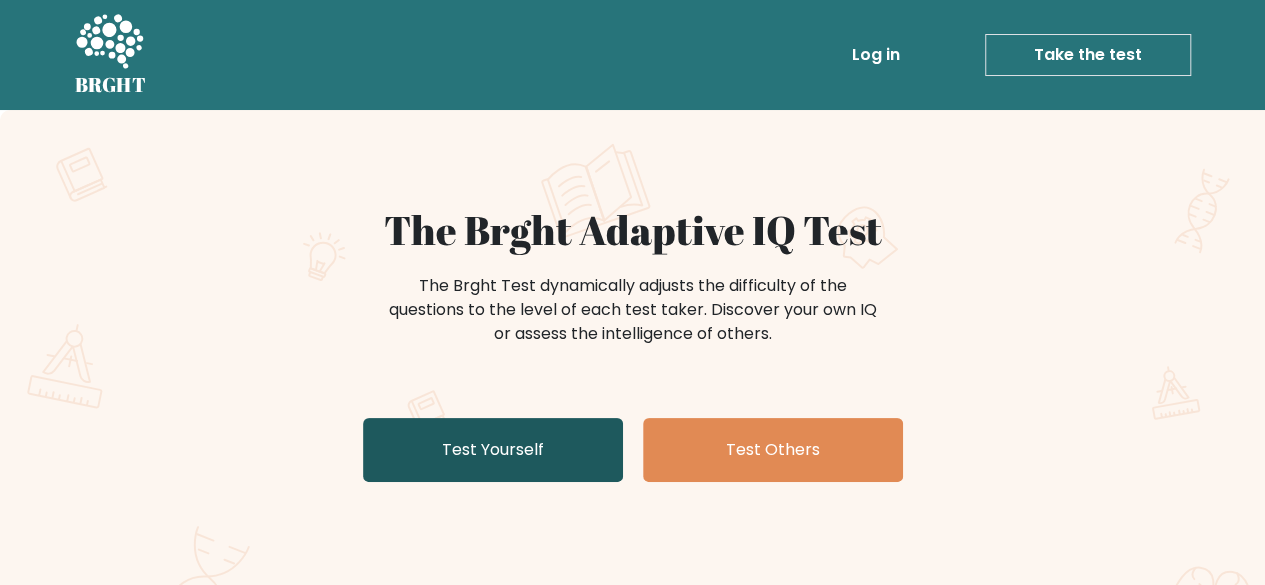 click on "Test Yourself" at bounding box center [493, 450] 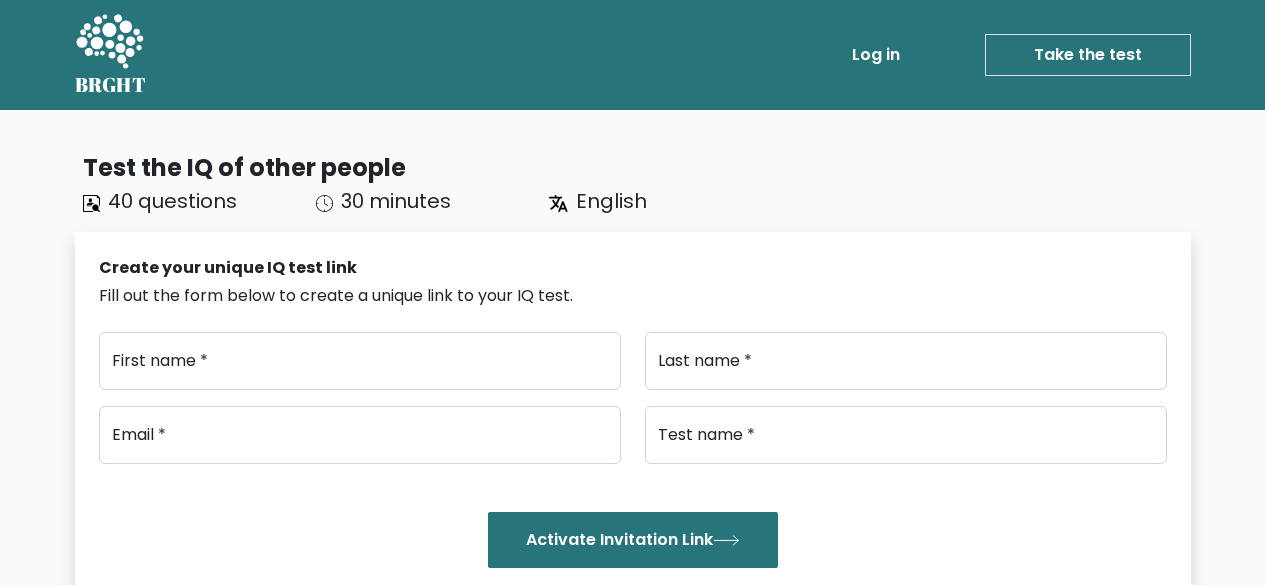 scroll, scrollTop: 0, scrollLeft: 0, axis: both 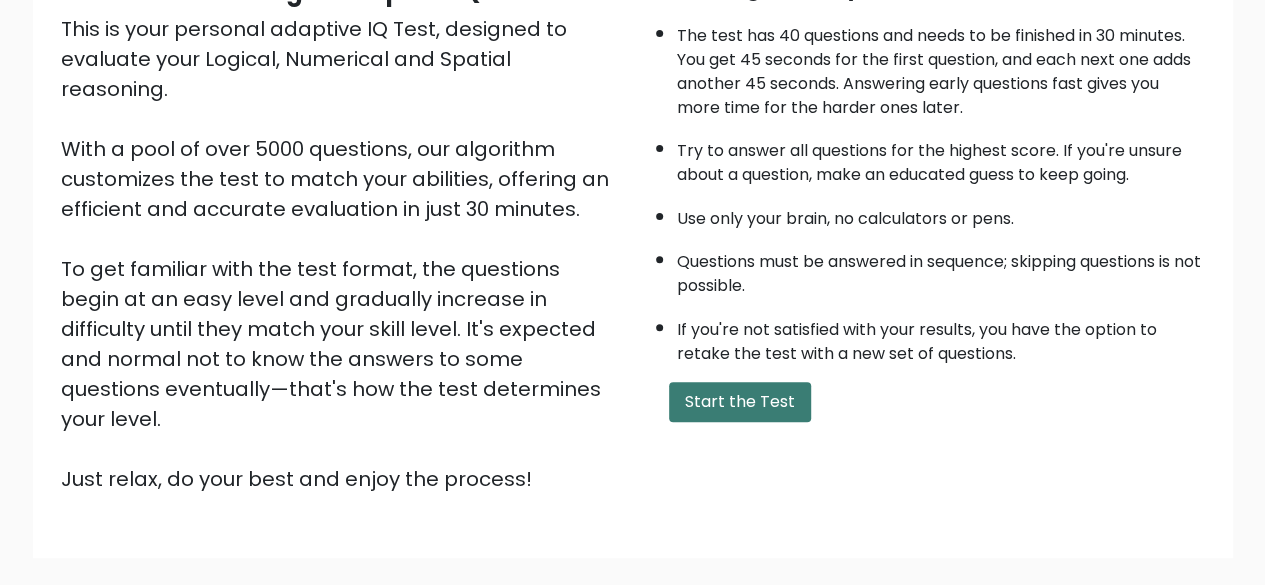 click on "Start the Test" at bounding box center [740, 402] 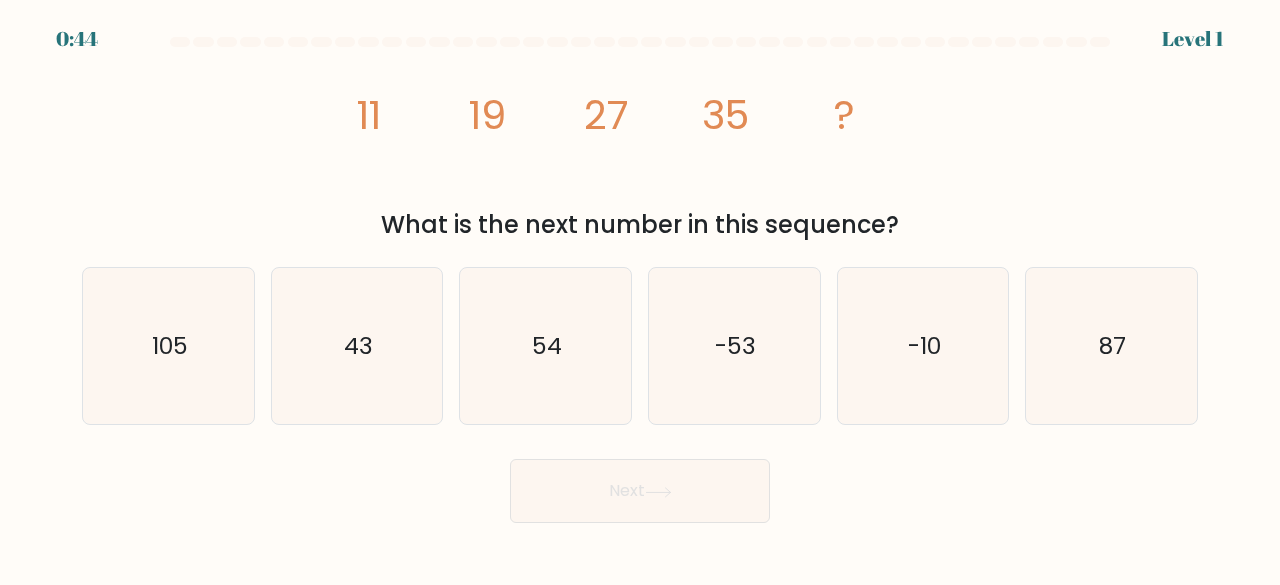scroll, scrollTop: 0, scrollLeft: 0, axis: both 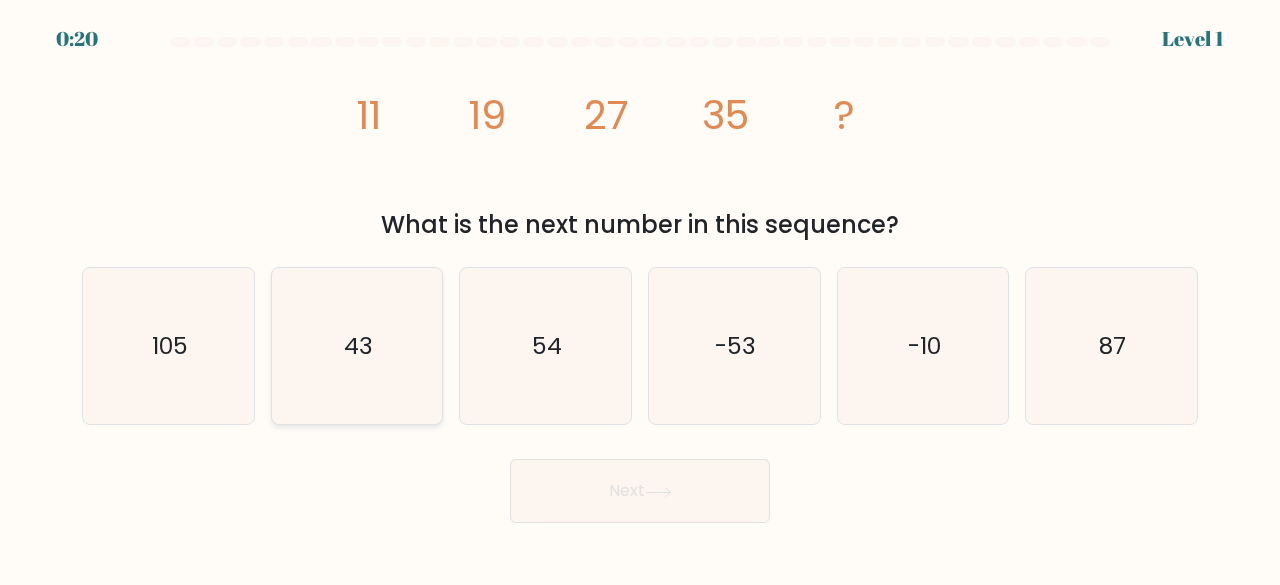click on "43" at bounding box center (357, 346) 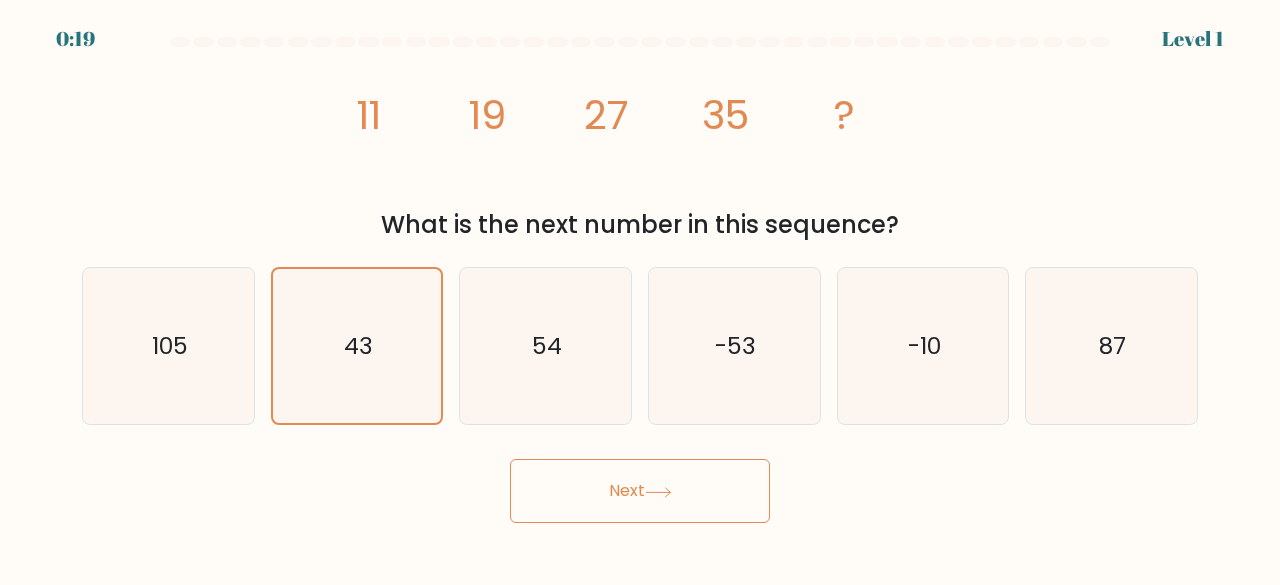 click on "Next" at bounding box center [640, 491] 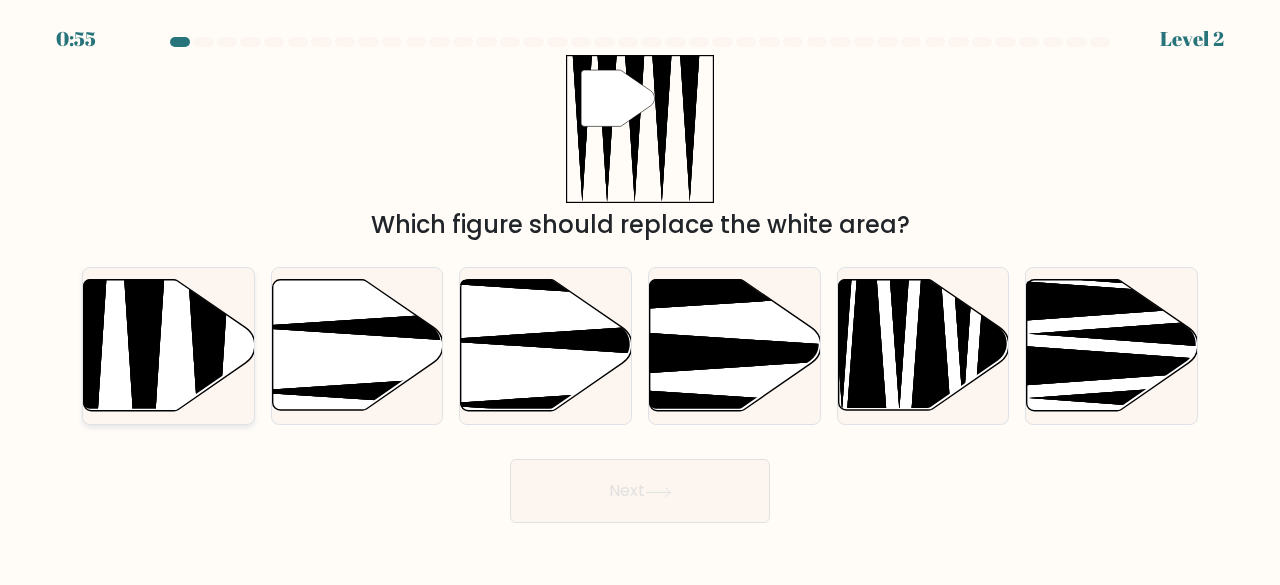 click at bounding box center (208, 416) 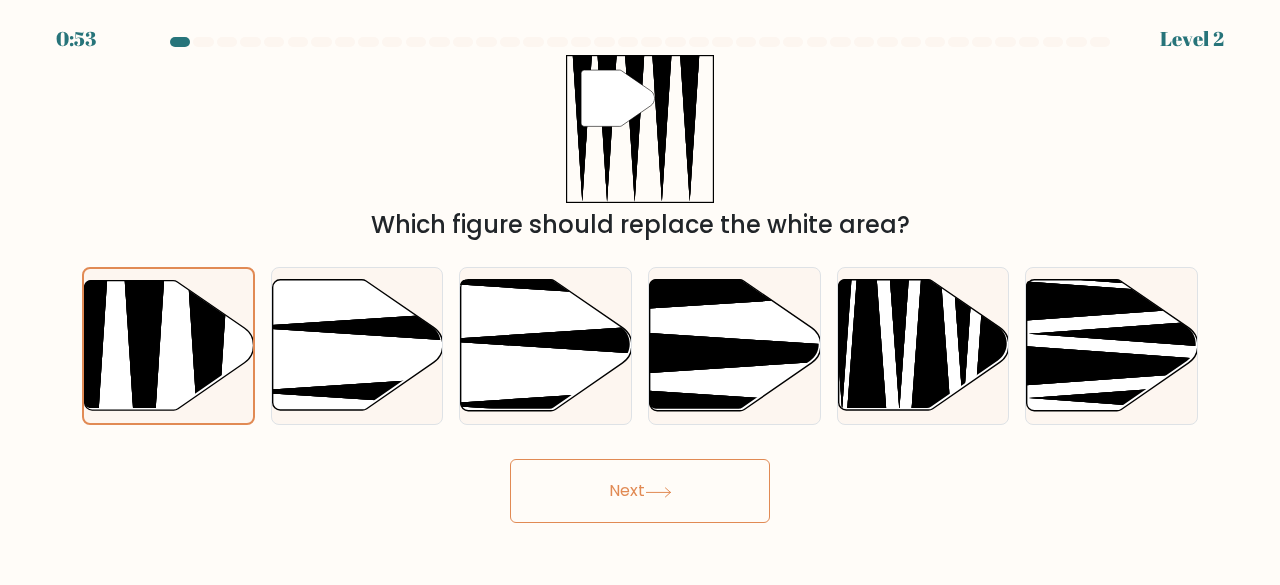 click on "Next" at bounding box center [640, 491] 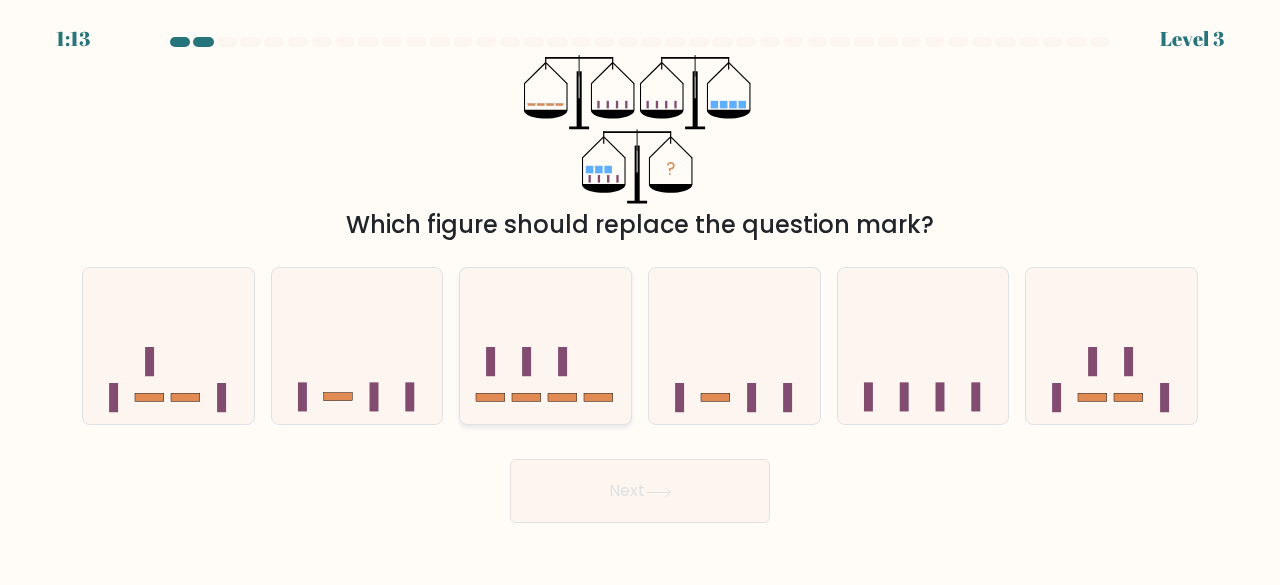 click at bounding box center [526, 397] 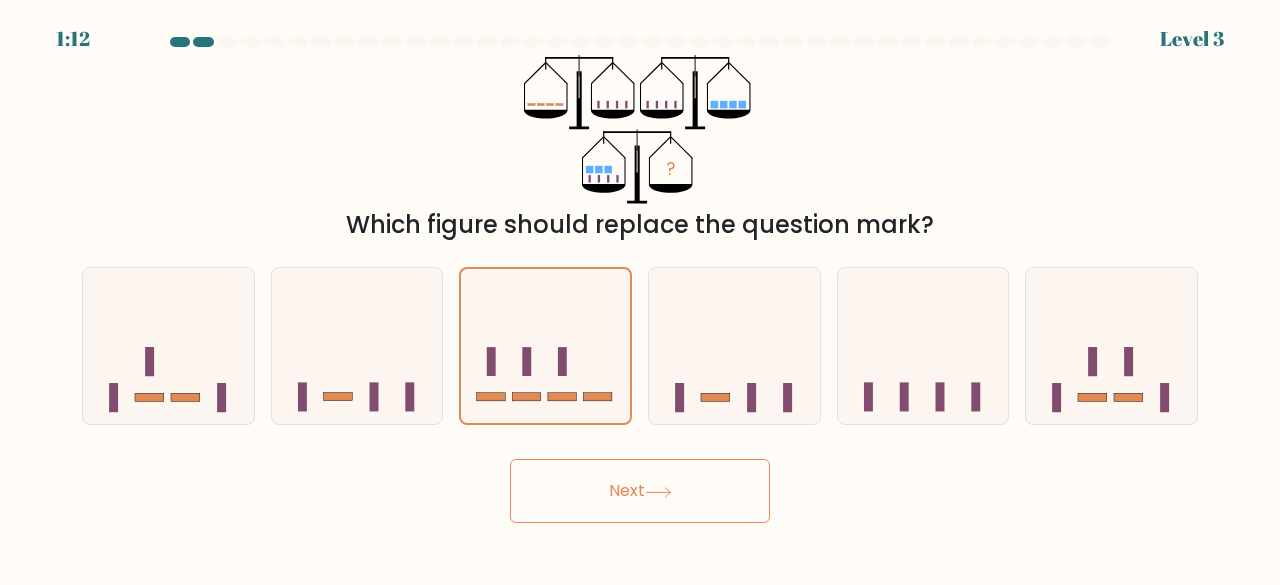 click on "Next" at bounding box center [640, 491] 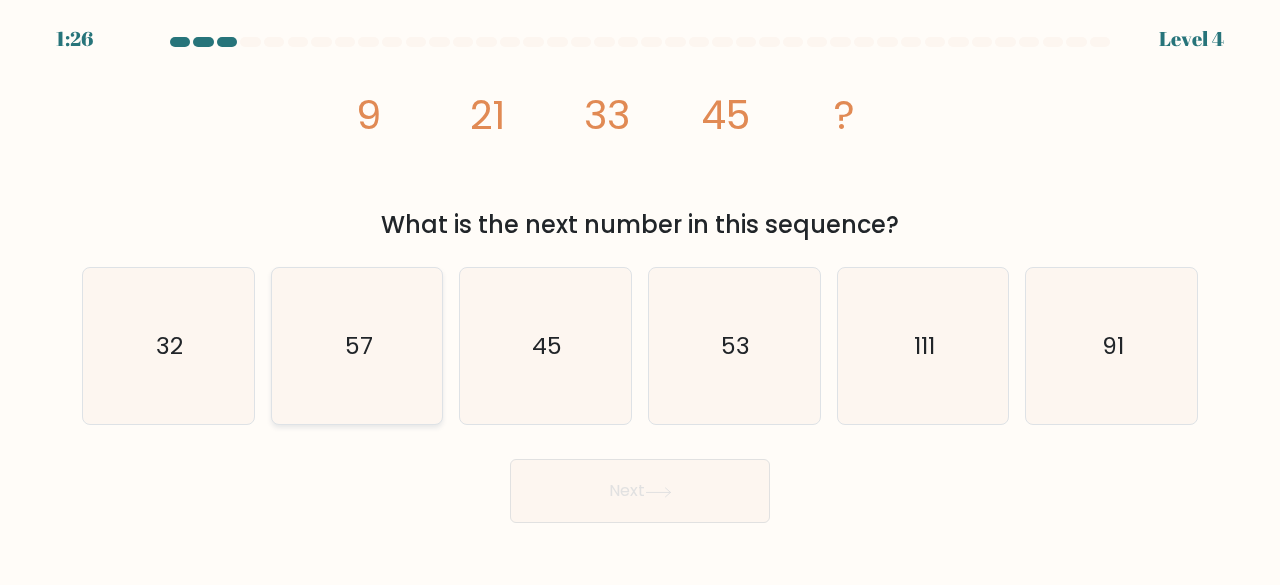 click on "57" at bounding box center [357, 346] 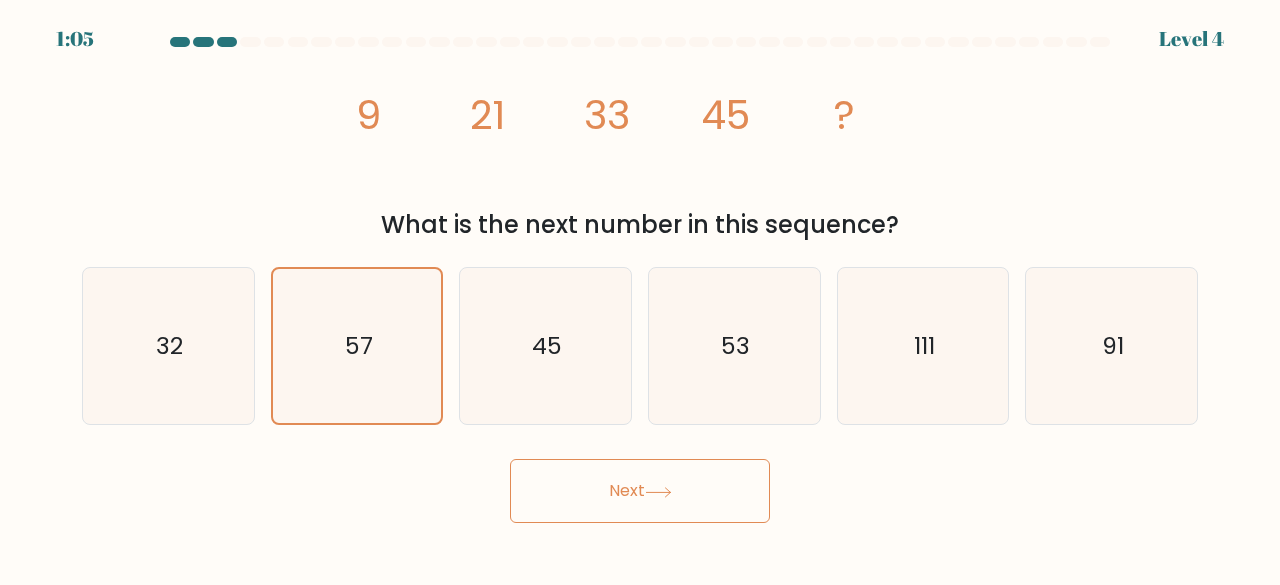 click on "Next" at bounding box center [640, 491] 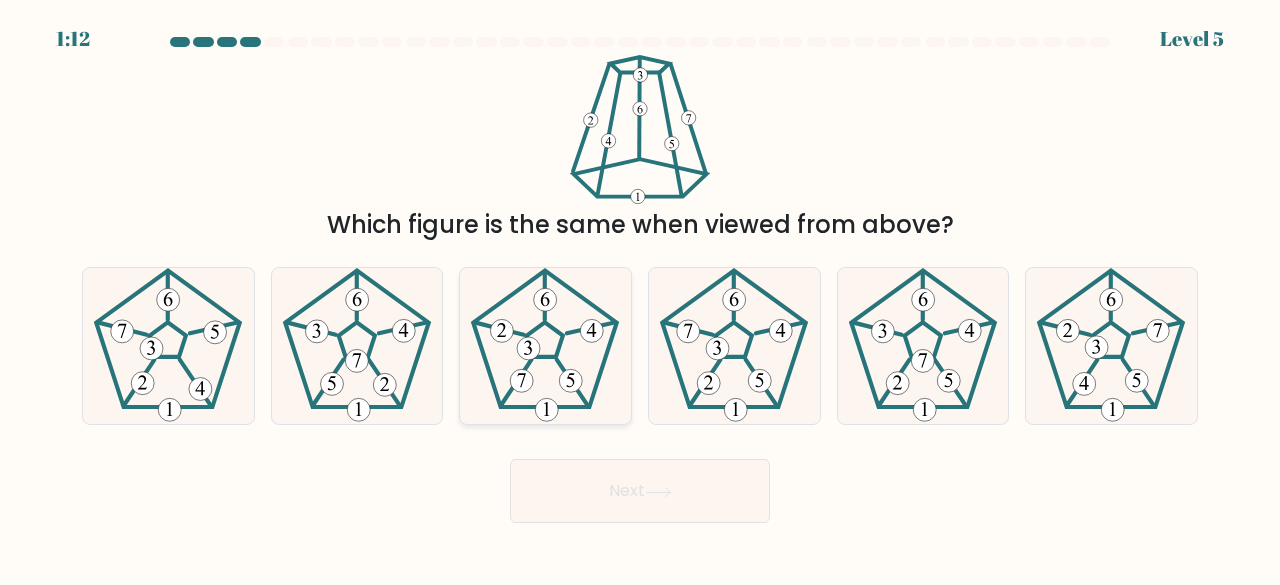 click at bounding box center [529, 348] 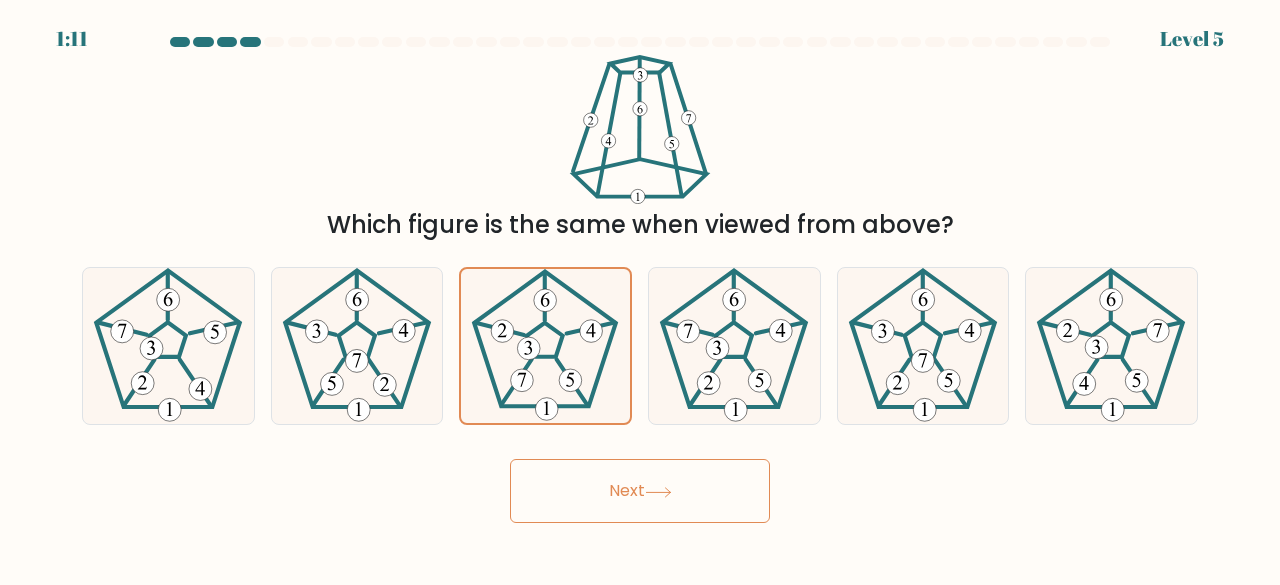 click on "Next" at bounding box center (640, 491) 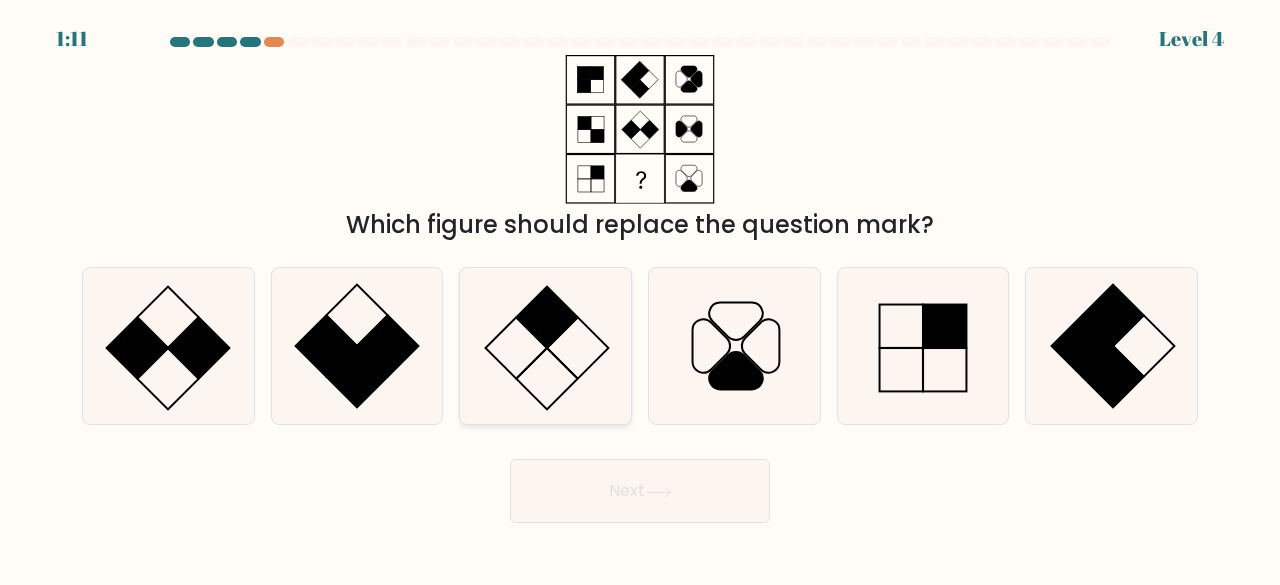 click at bounding box center [545, 346] 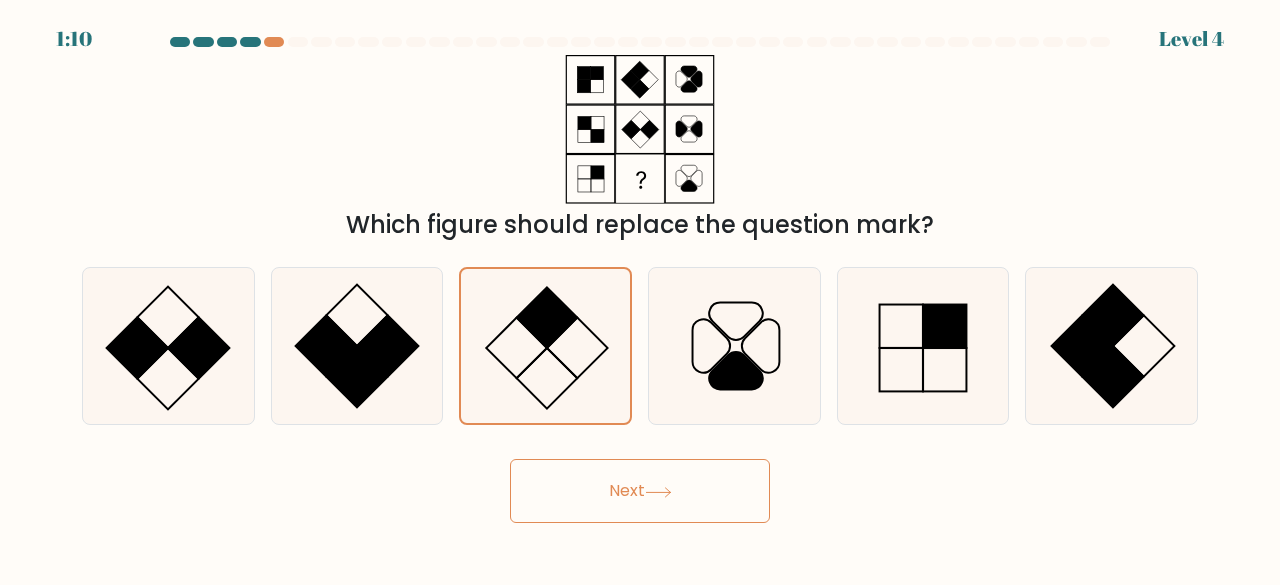 click on "Next" at bounding box center (640, 491) 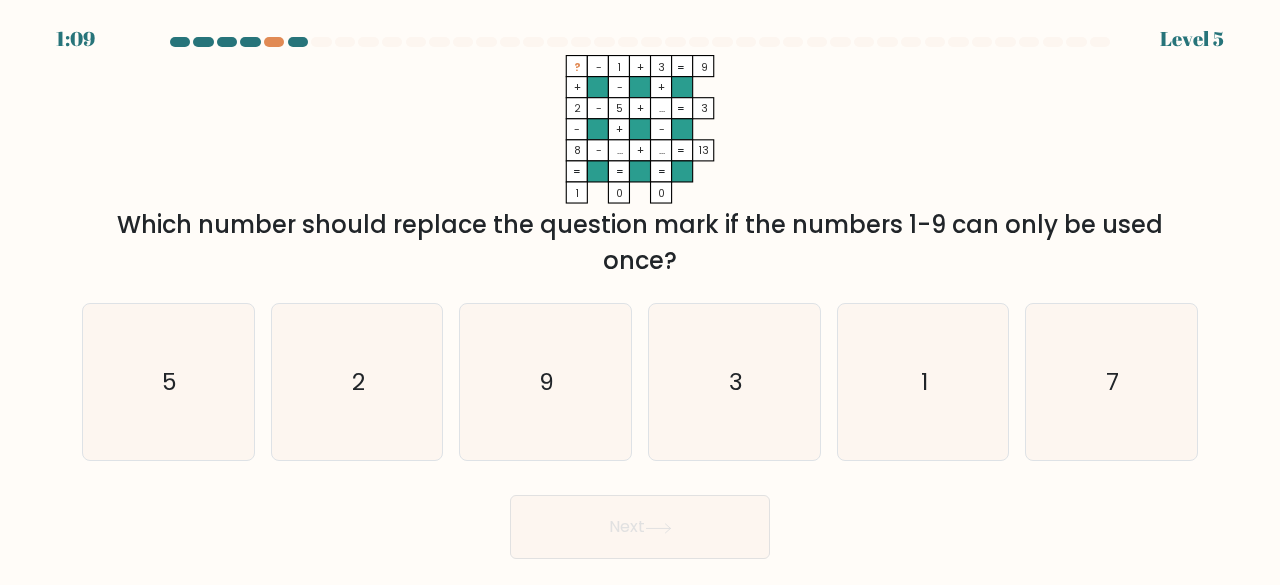 click on "Next" at bounding box center (640, 522) 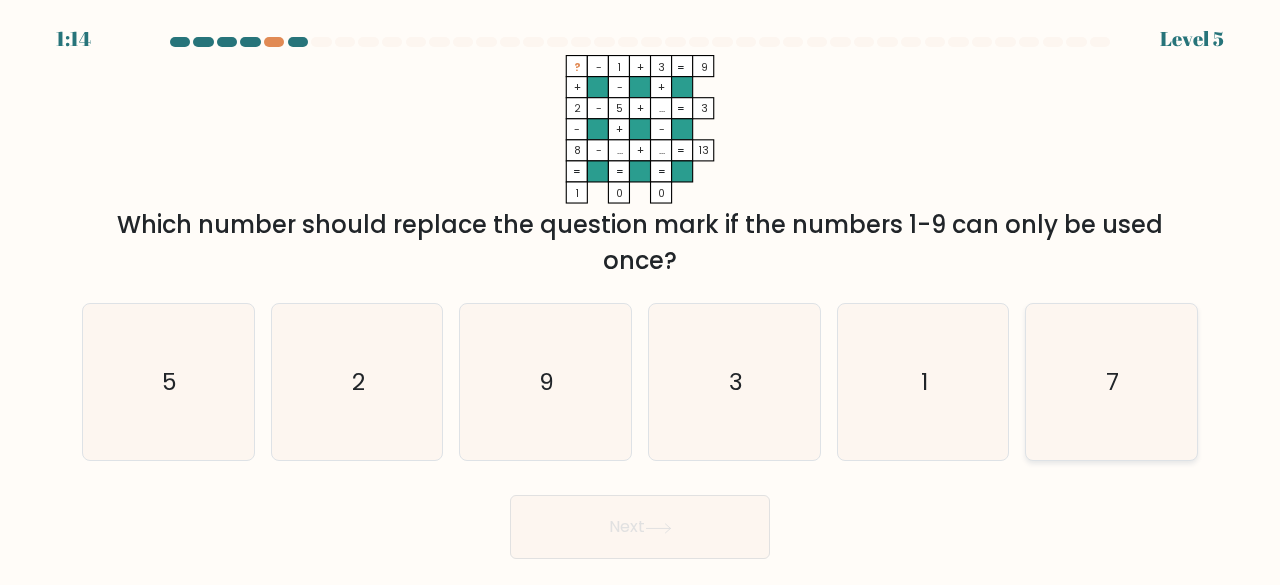 click on "7" at bounding box center [1111, 382] 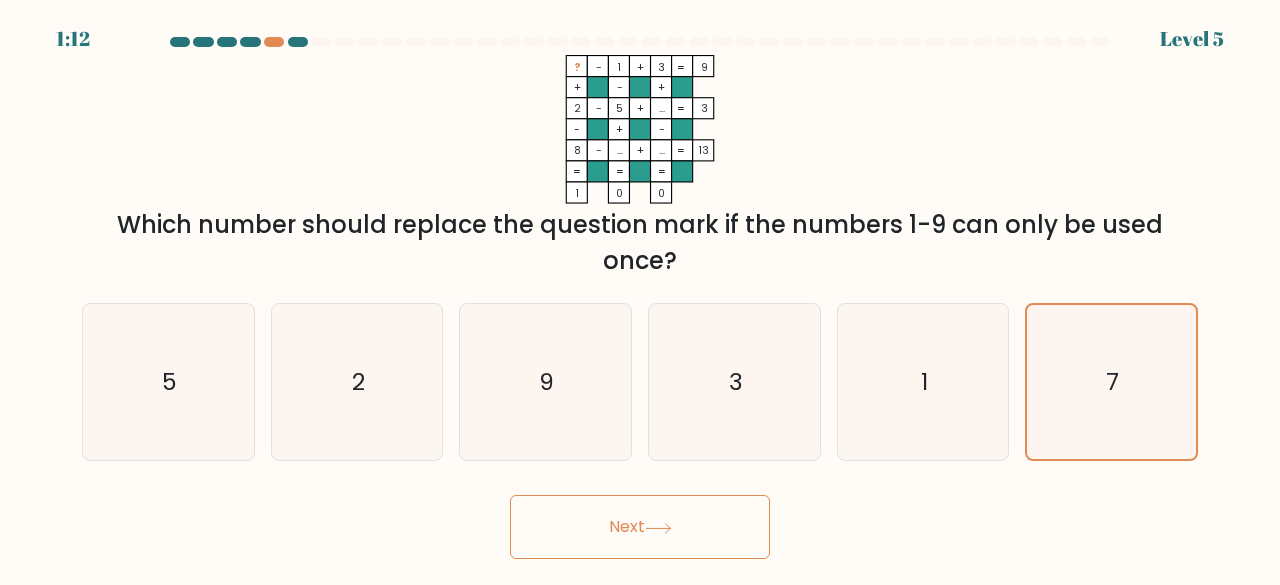 click on "Next" at bounding box center (640, 527) 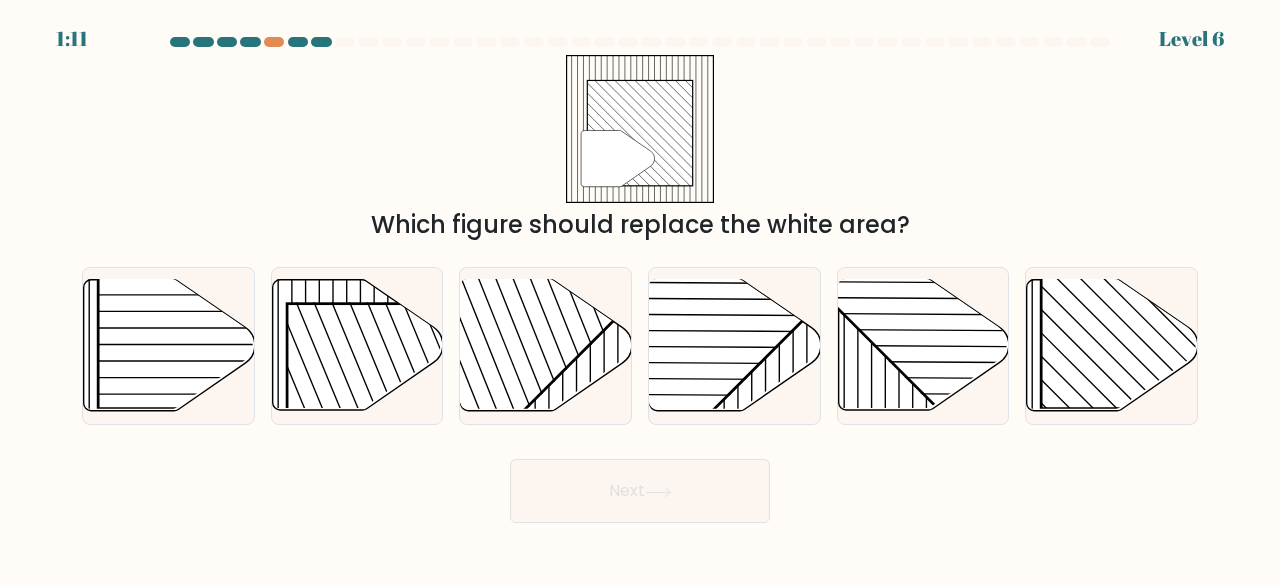 click on "1:11
Level 6" at bounding box center (640, 292) 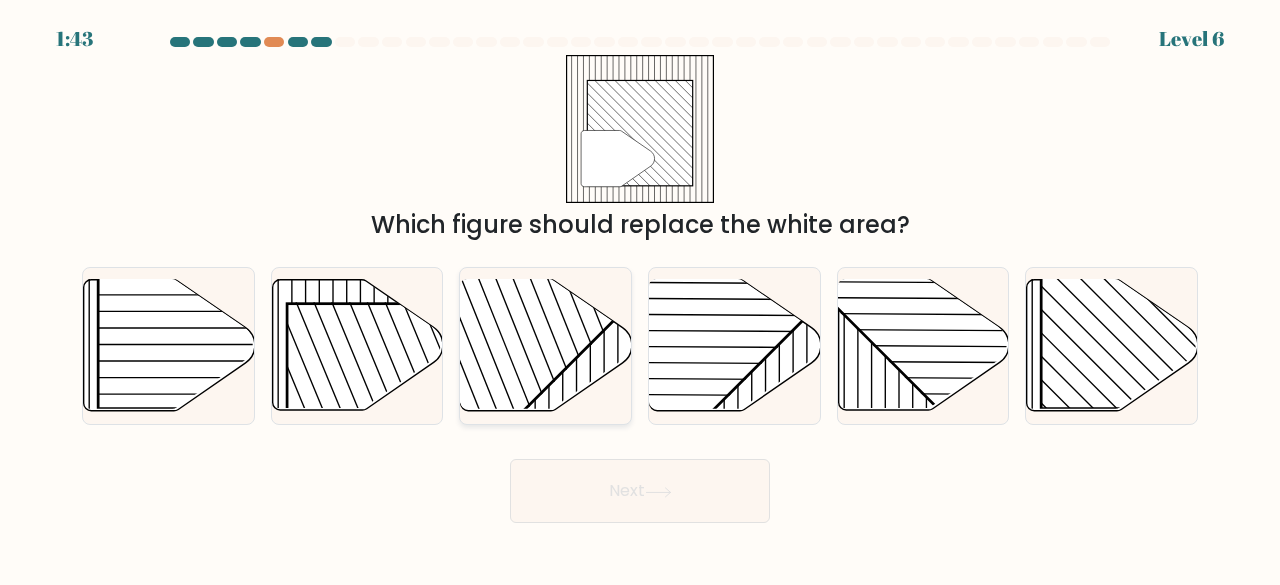 click at bounding box center [486, 278] 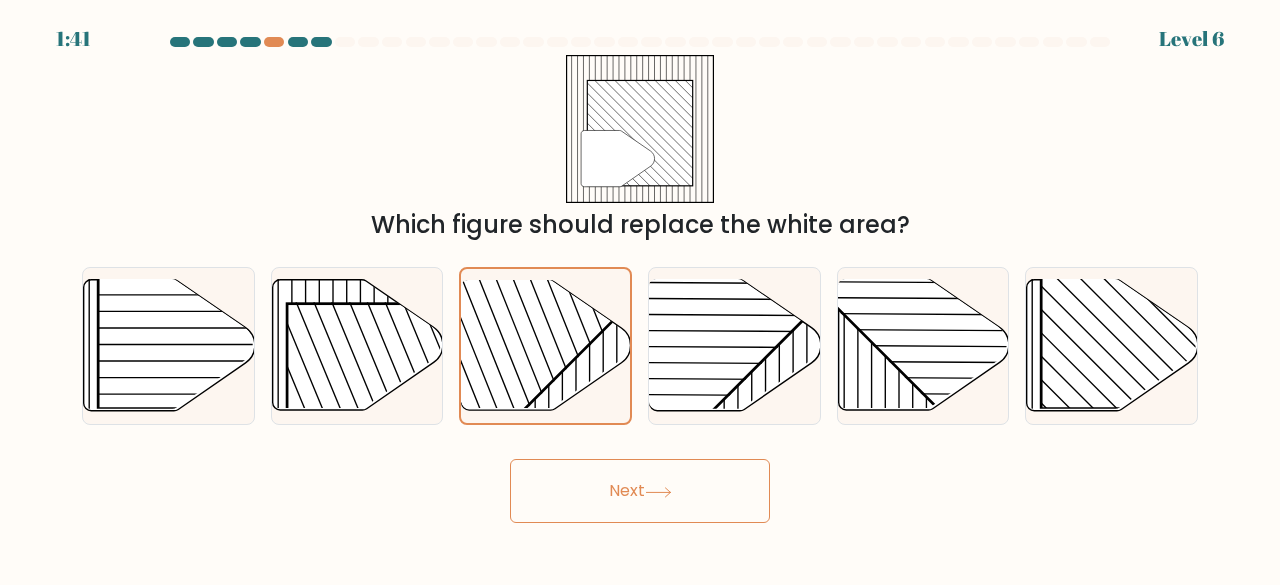 click on "Next" at bounding box center (640, 491) 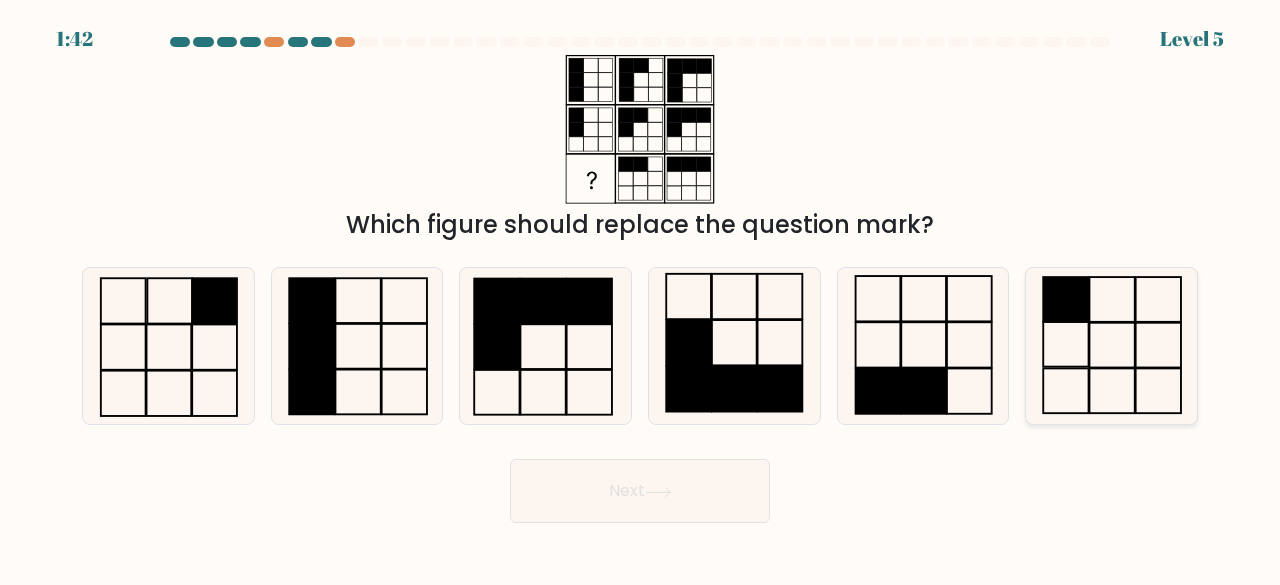 click at bounding box center [1067, 299] 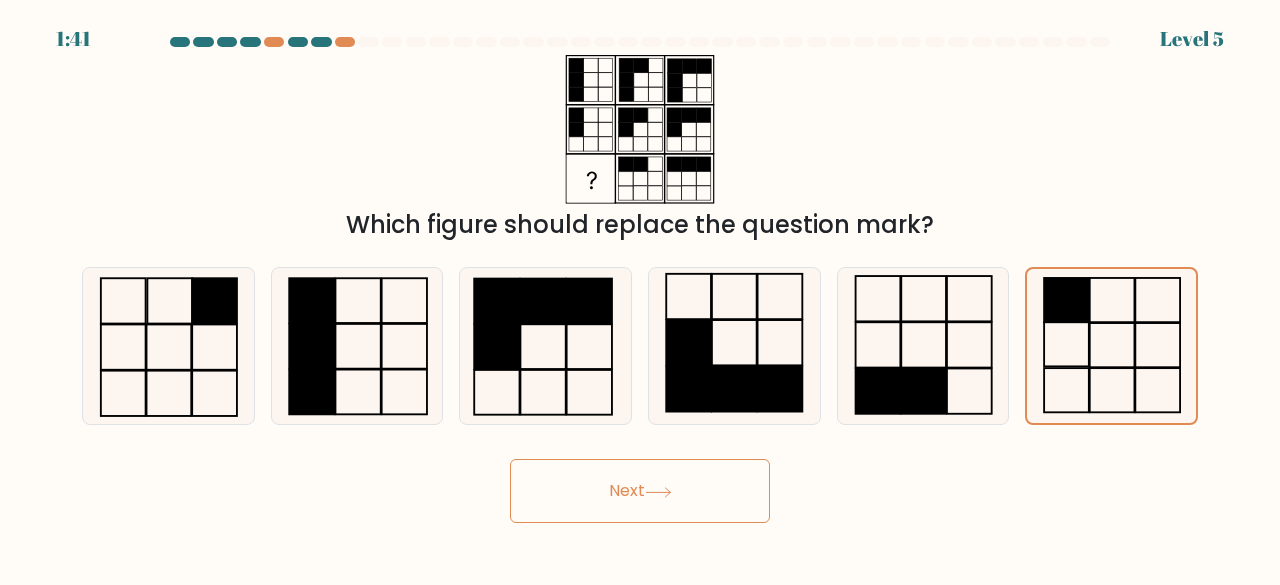 click on "Next" at bounding box center [640, 491] 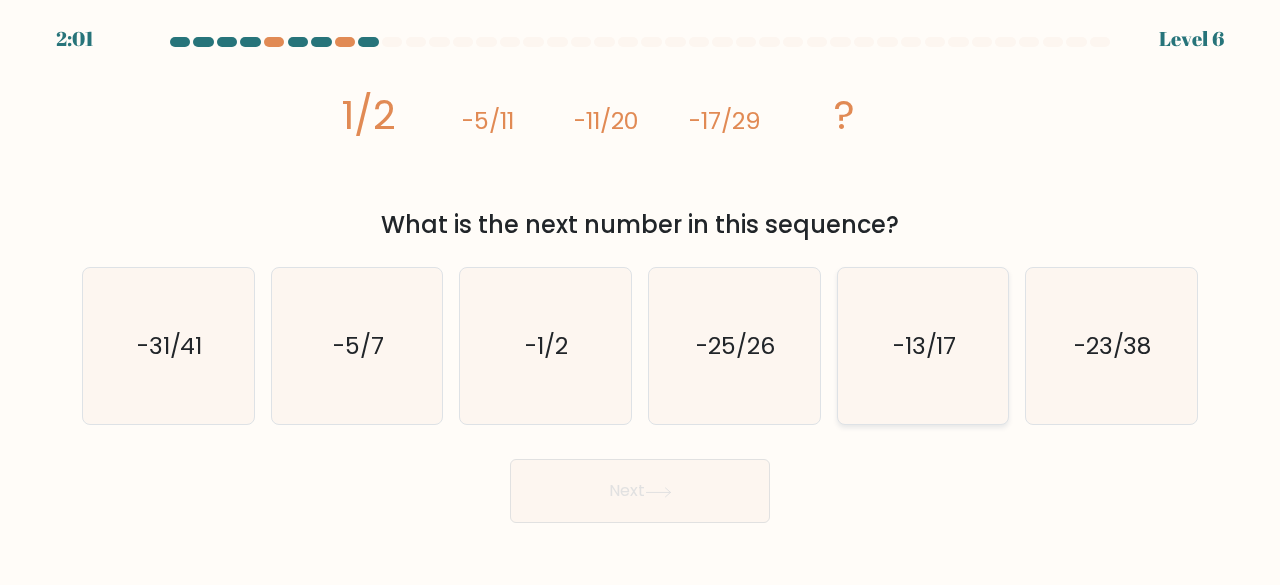 click on "-13/17" at bounding box center (923, 346) 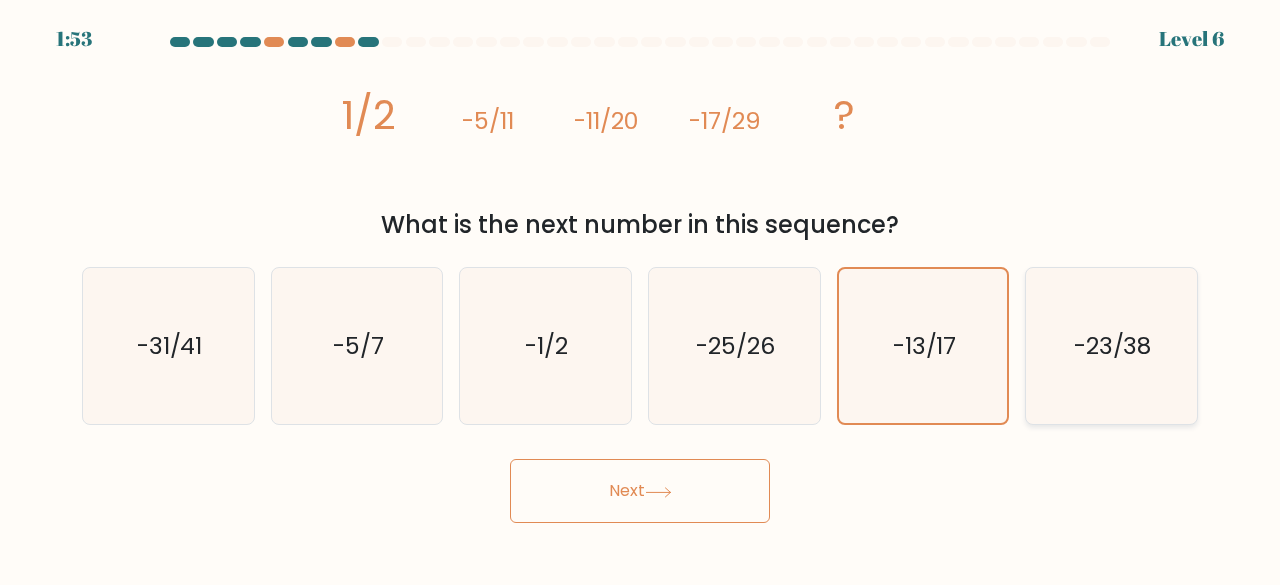 click on "-23/38" at bounding box center (1113, 345) 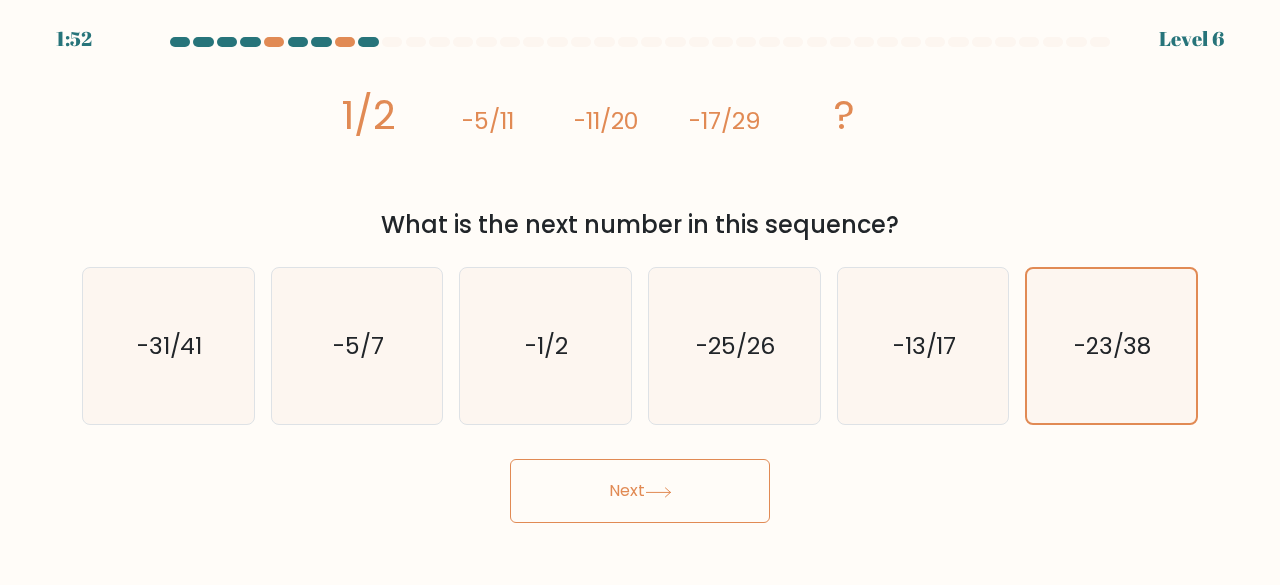 click on "Next" at bounding box center (640, 491) 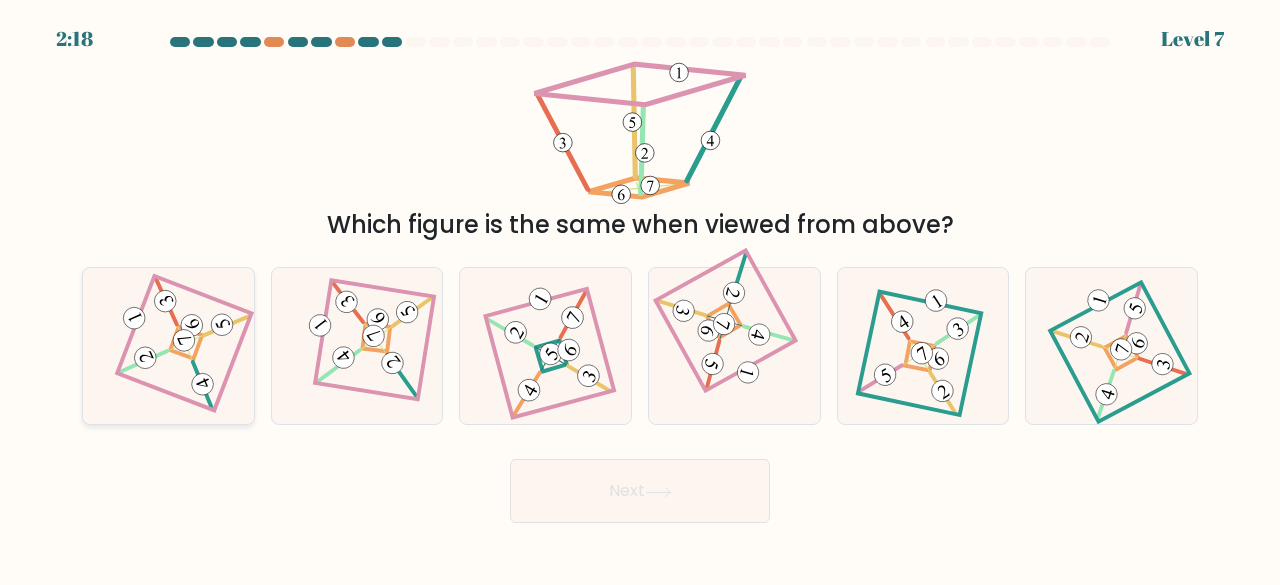 click at bounding box center [168, 345] 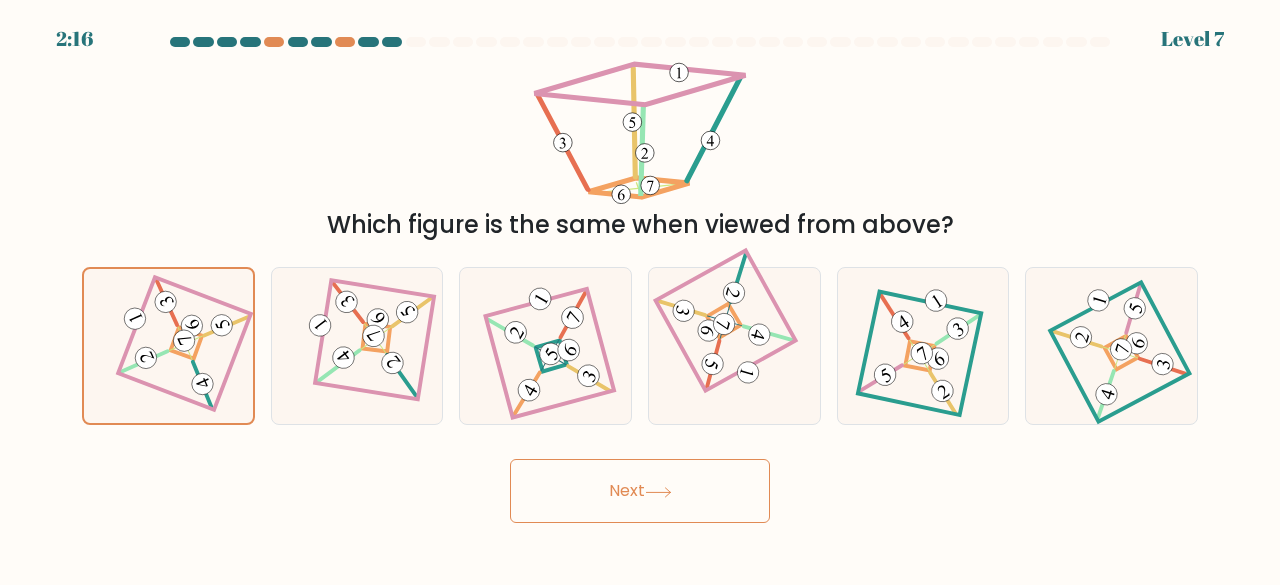 click on "Next" at bounding box center (640, 491) 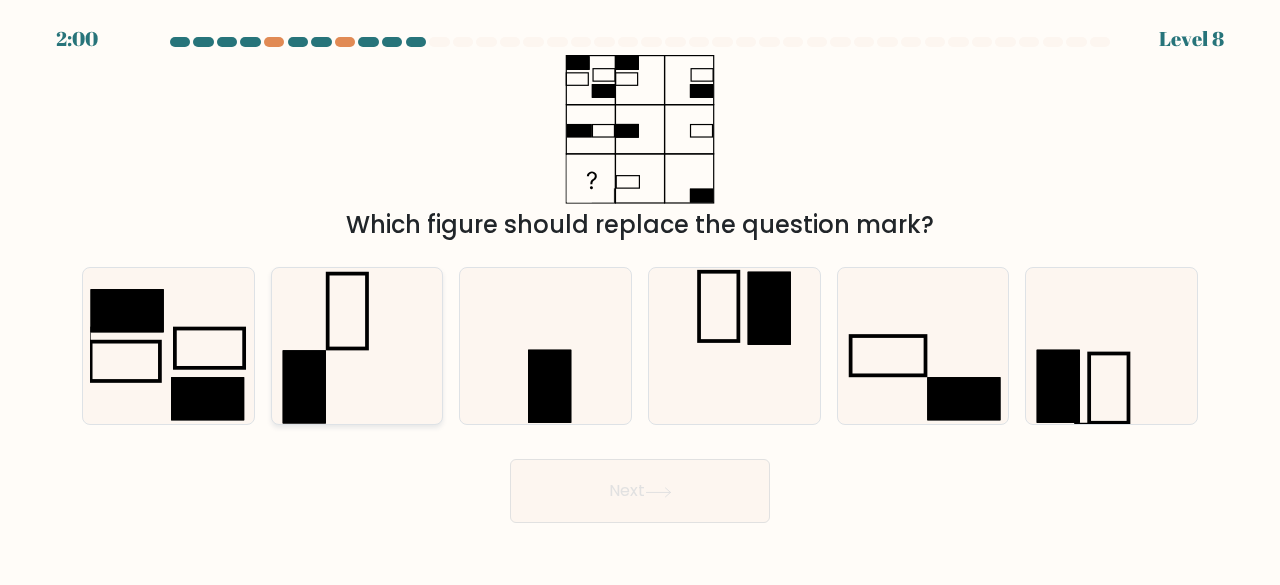 click at bounding box center (357, 346) 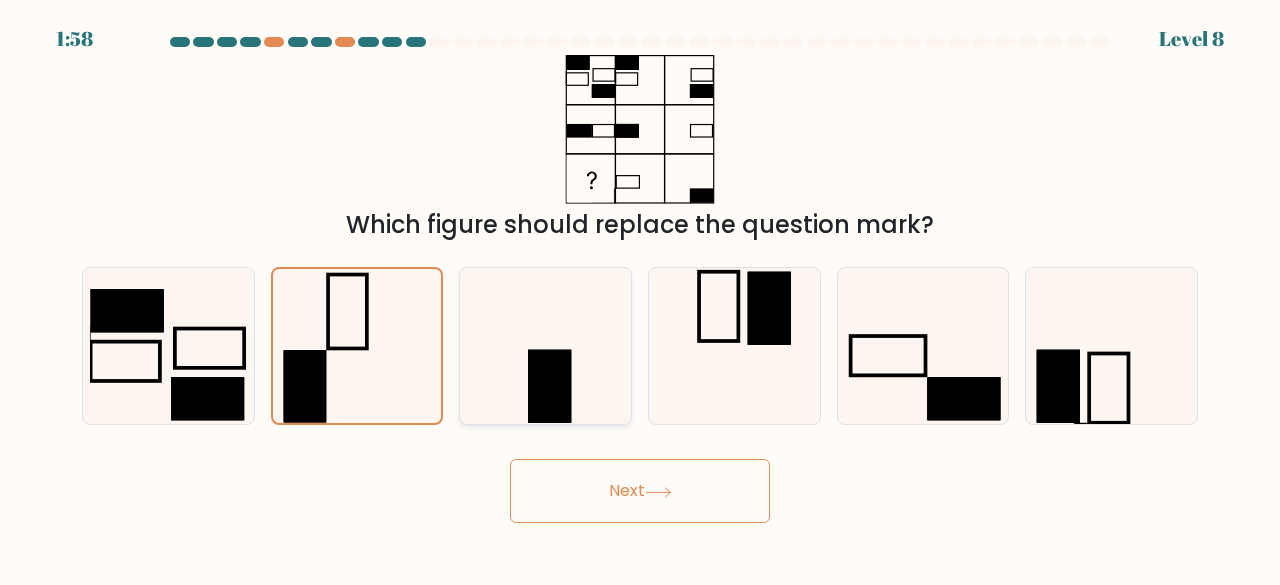 click at bounding box center [545, 346] 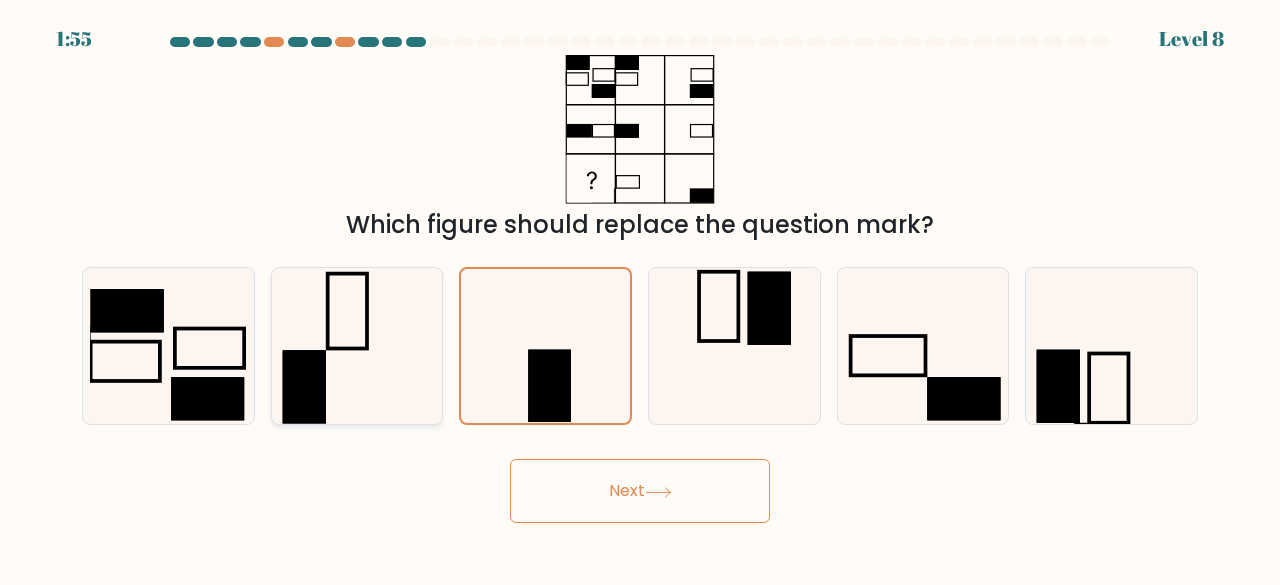 click at bounding box center [357, 346] 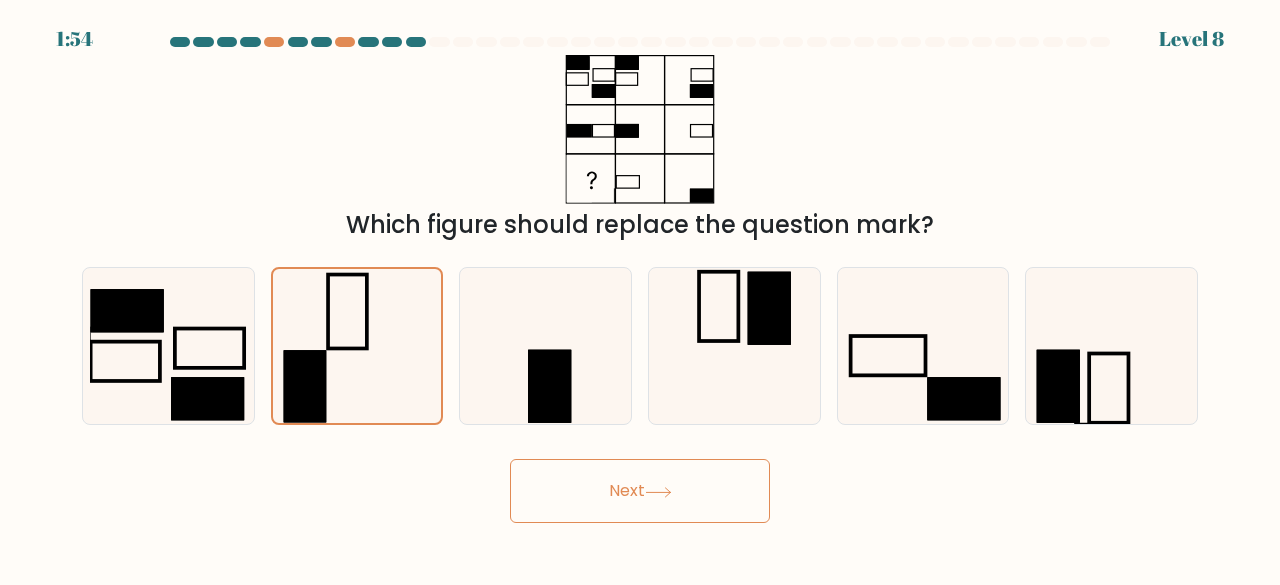 click on "Next" at bounding box center (640, 491) 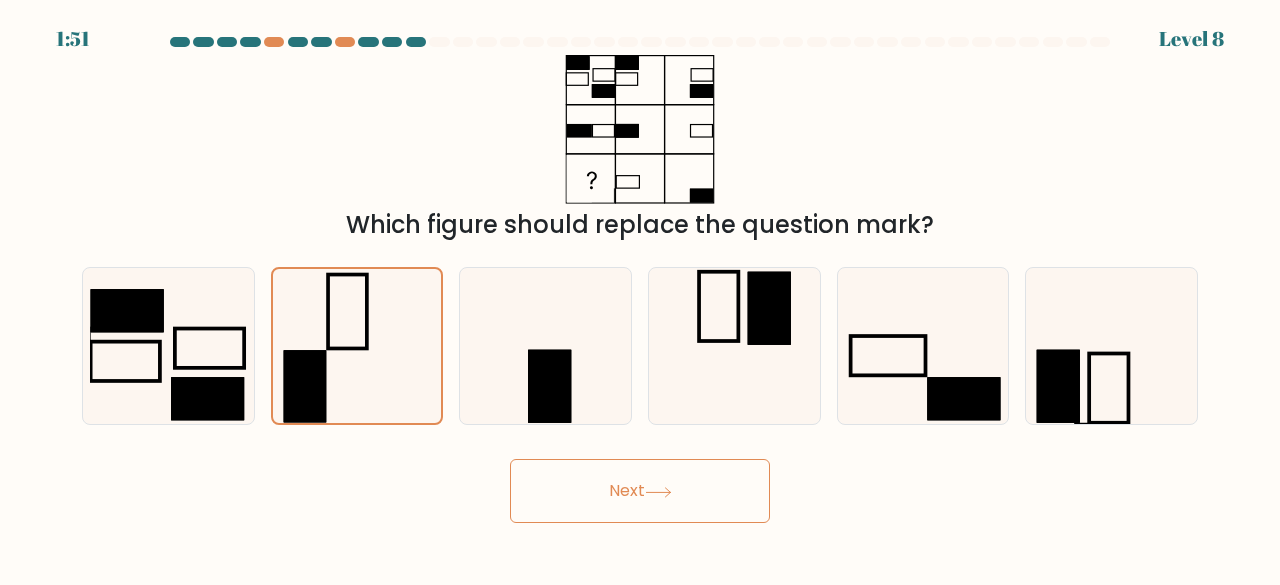 click on "Next" at bounding box center [640, 491] 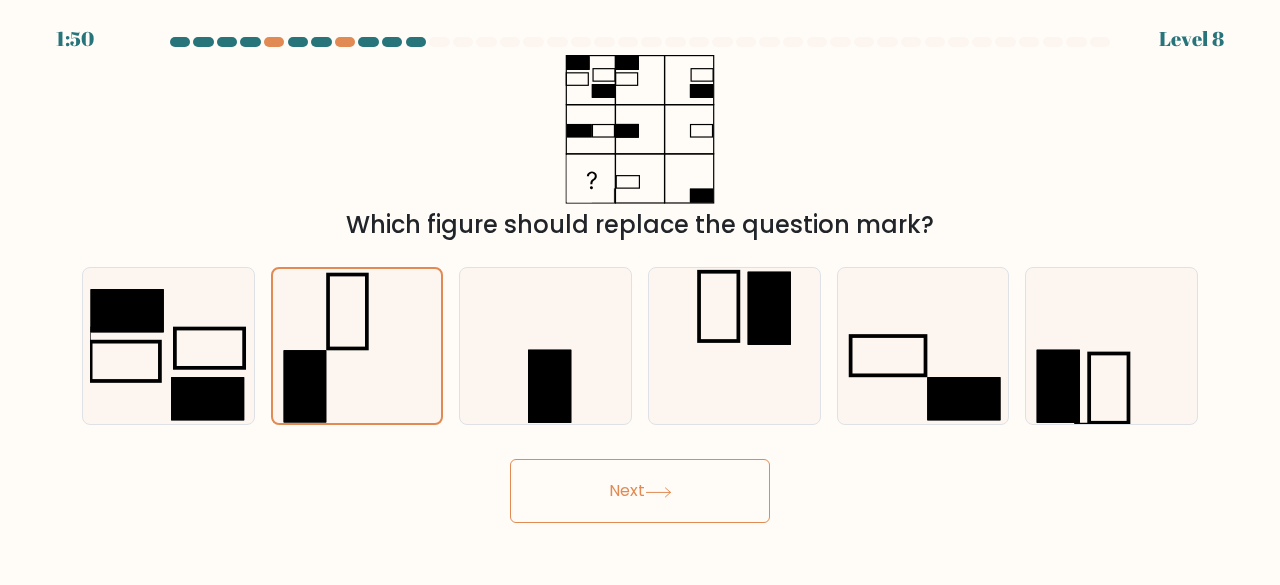 click on "Next" at bounding box center [640, 491] 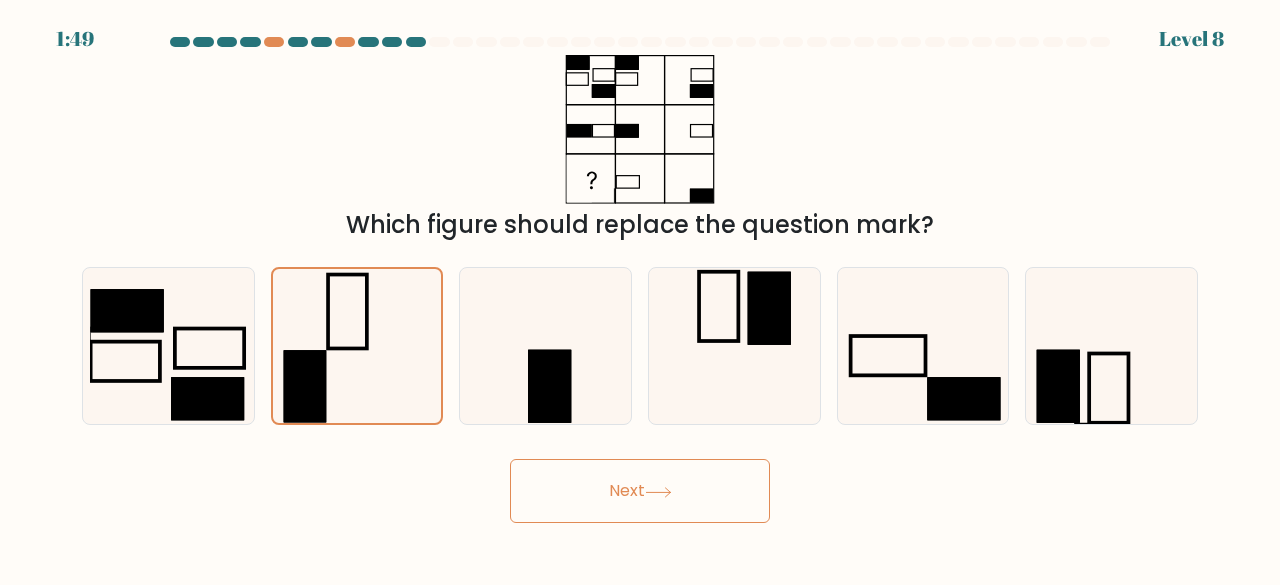 click on "Next" at bounding box center (640, 491) 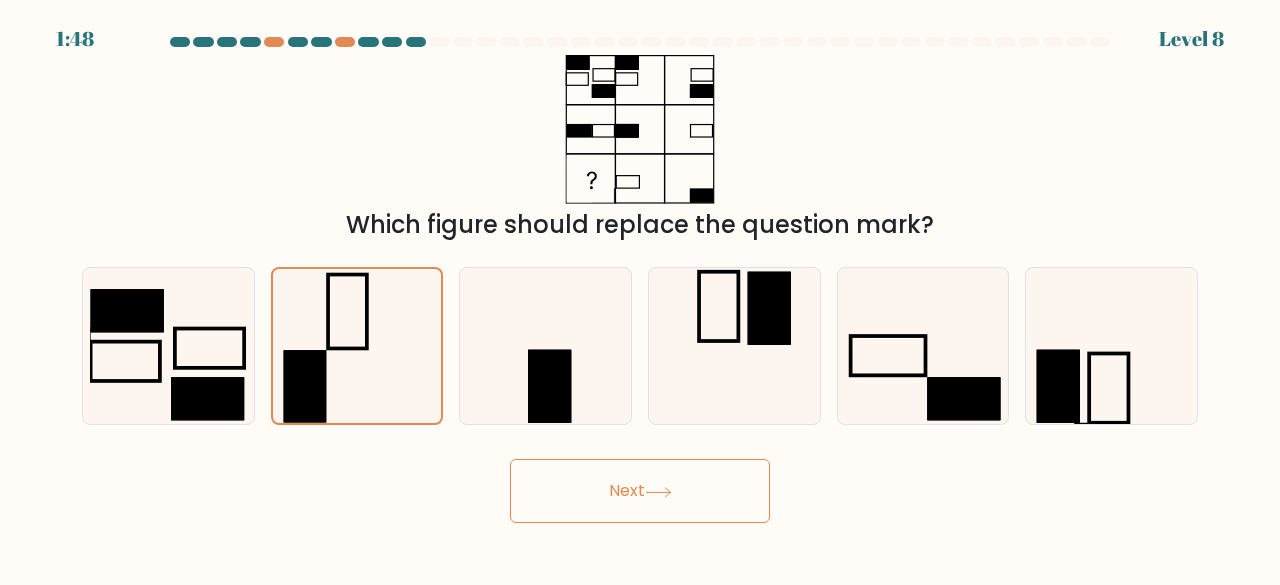 click on "Next" at bounding box center (640, 486) 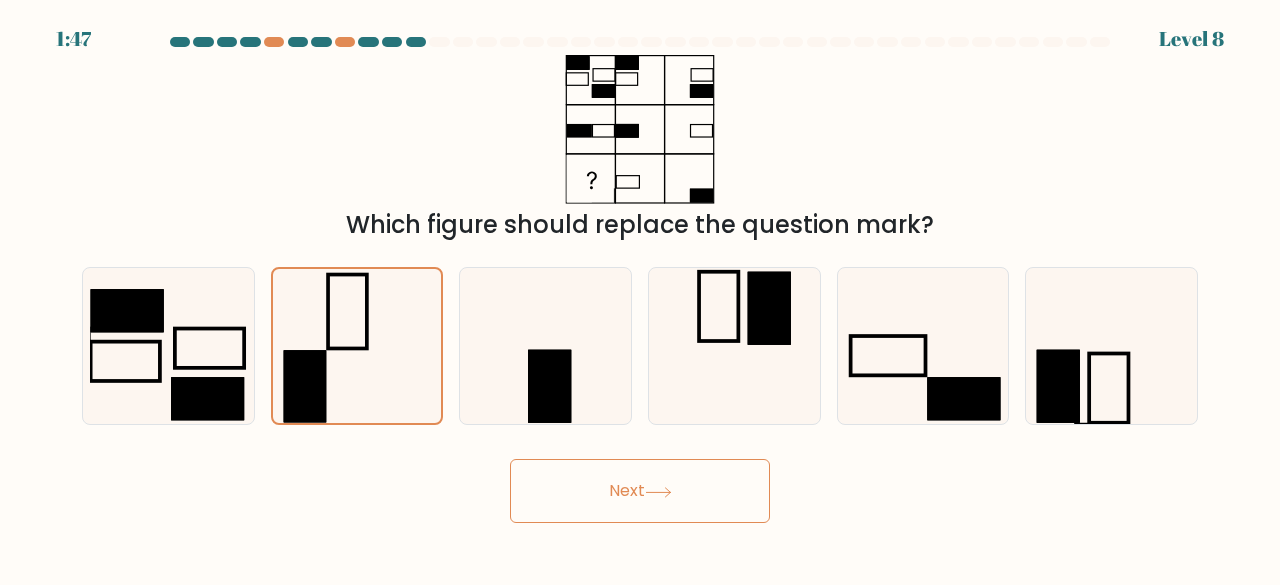 click on "Next" at bounding box center [640, 491] 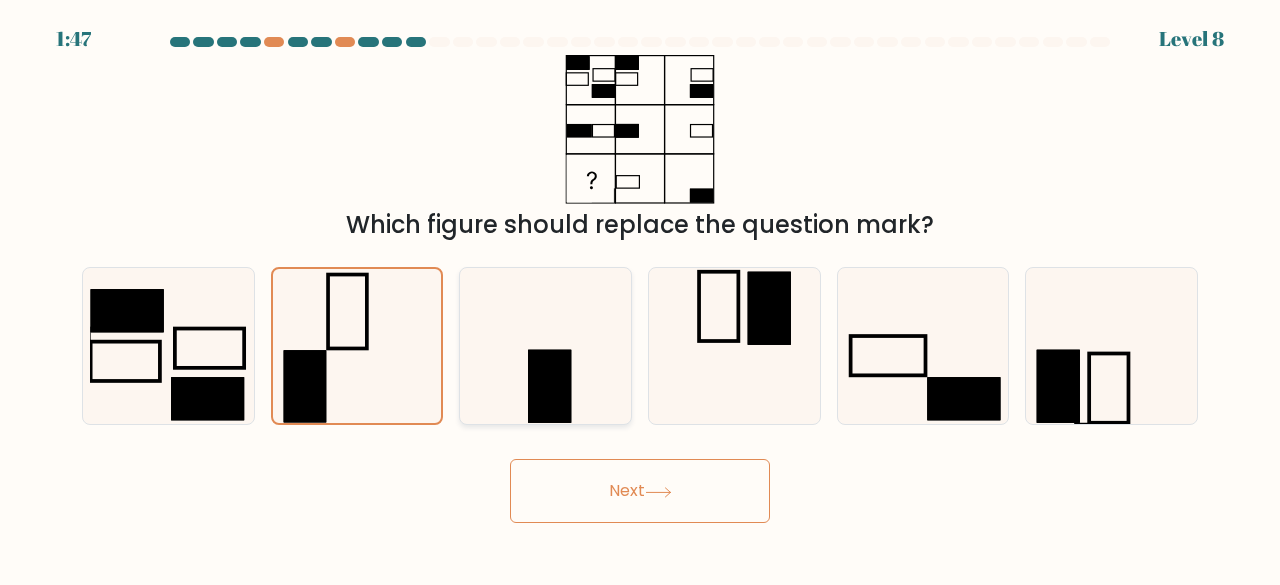 click at bounding box center (550, 386) 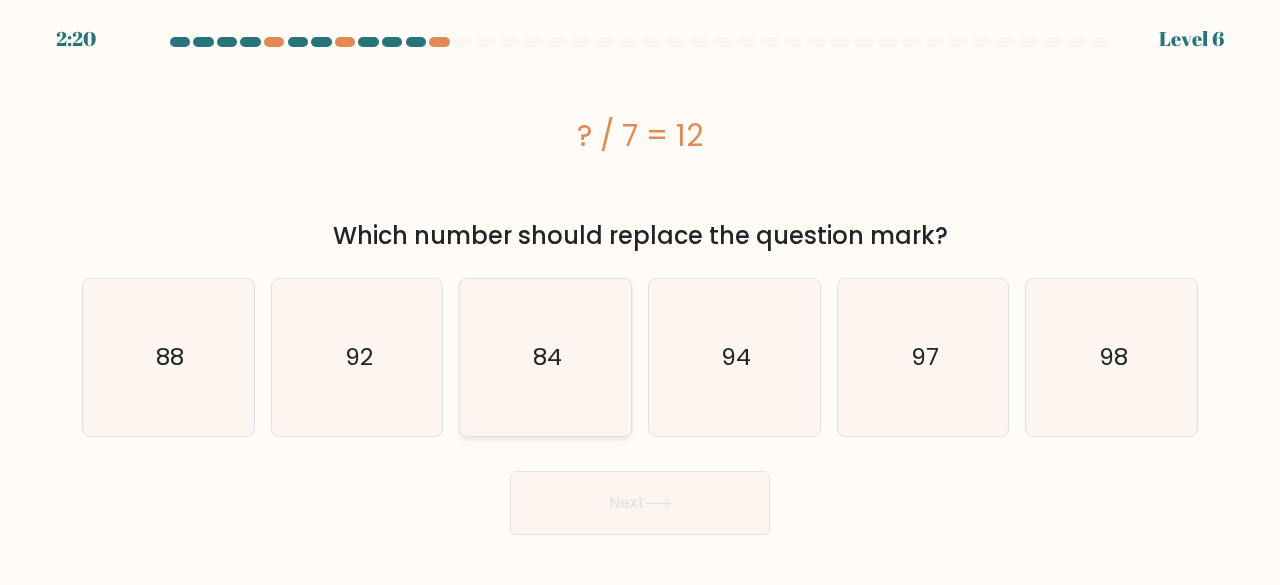 click on "84" at bounding box center (545, 357) 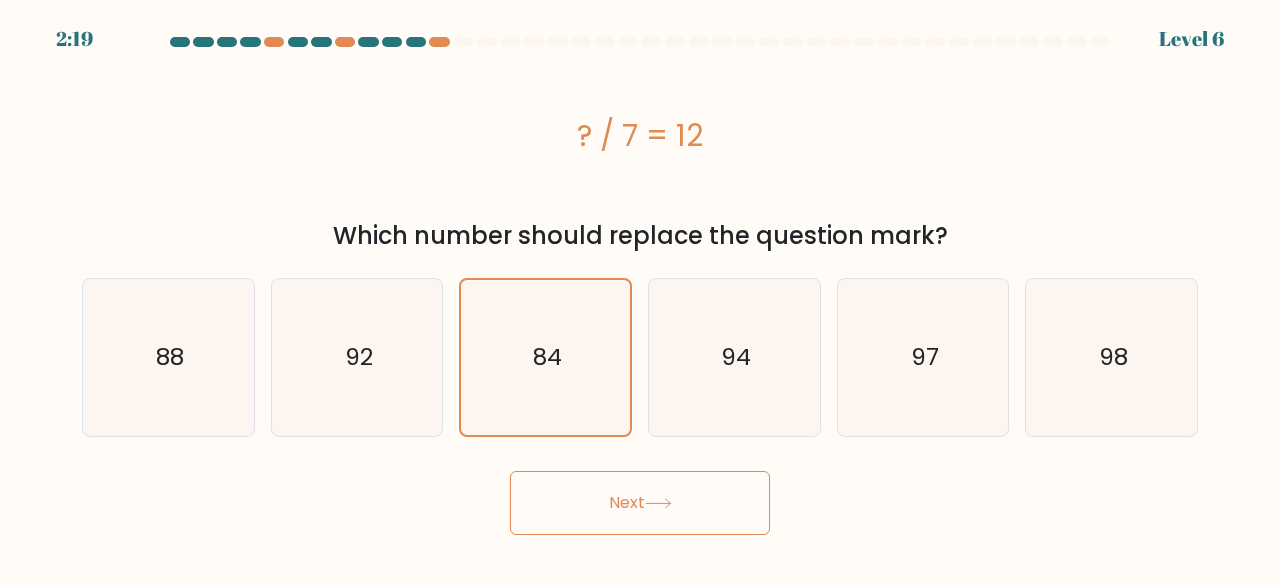 click on "Next" at bounding box center [640, 503] 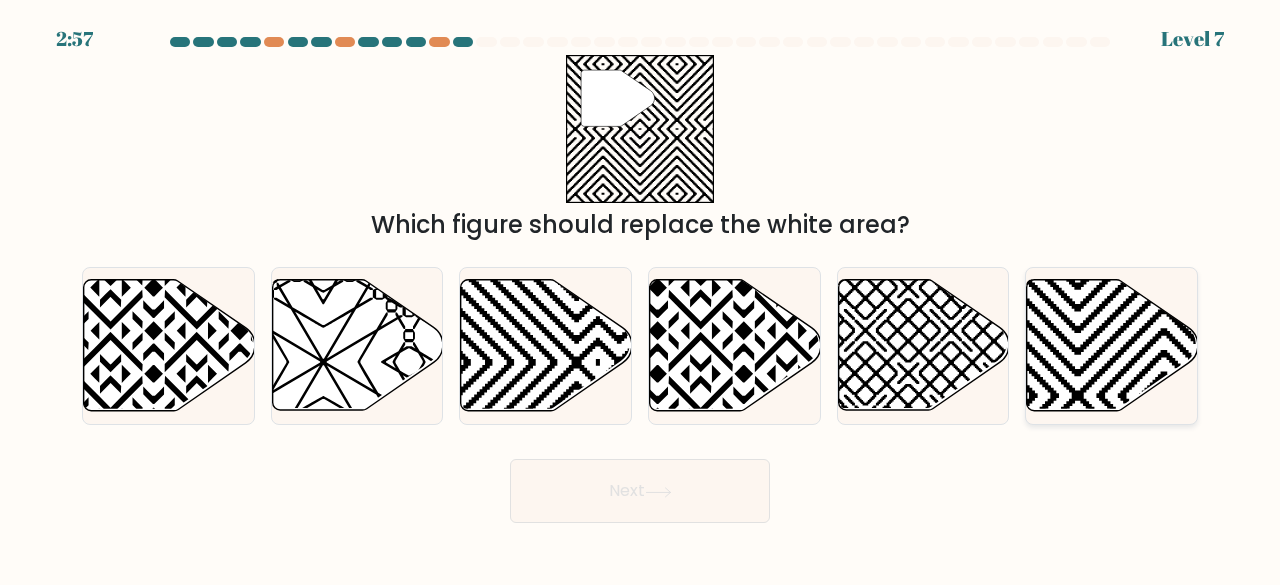 click at bounding box center (1112, 345) 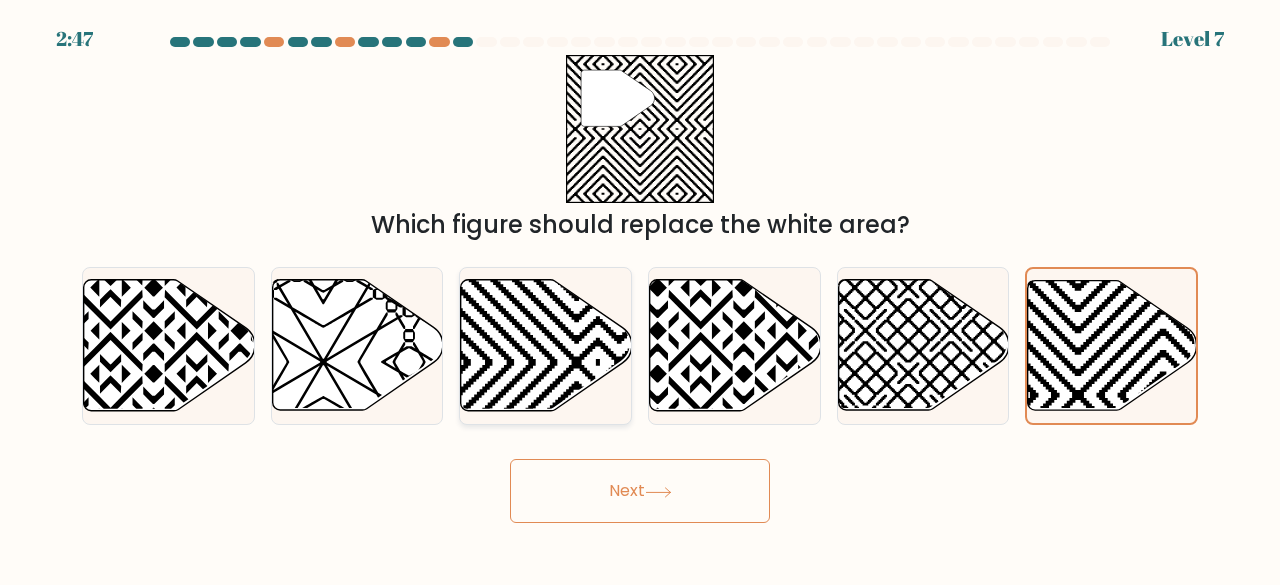 click at bounding box center (546, 345) 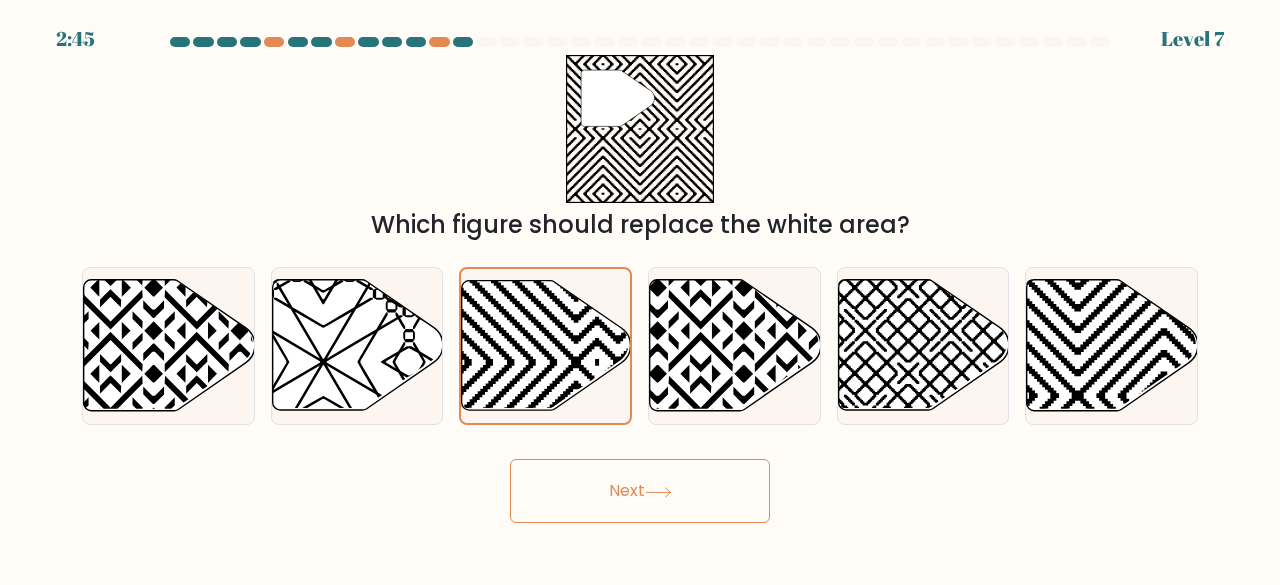 click at bounding box center (658, 492) 